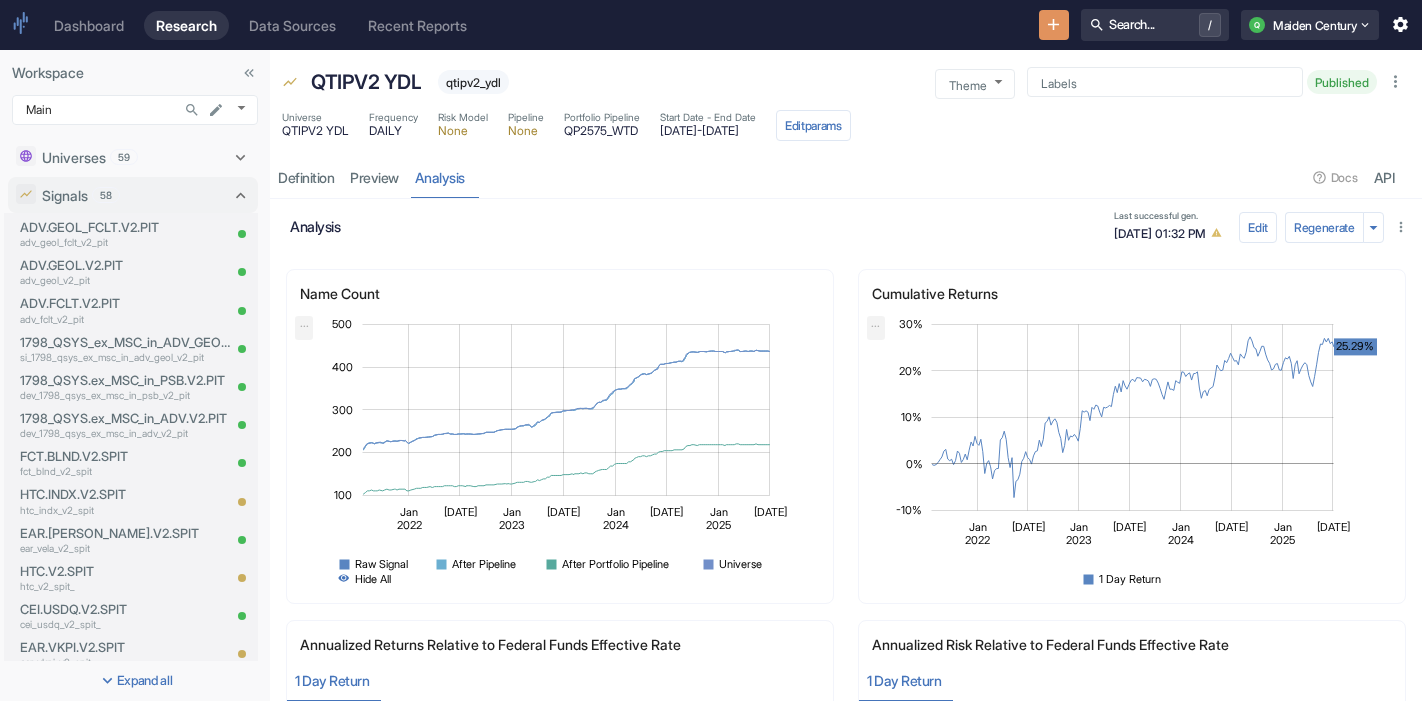 scroll, scrollTop: 0, scrollLeft: 0, axis: both 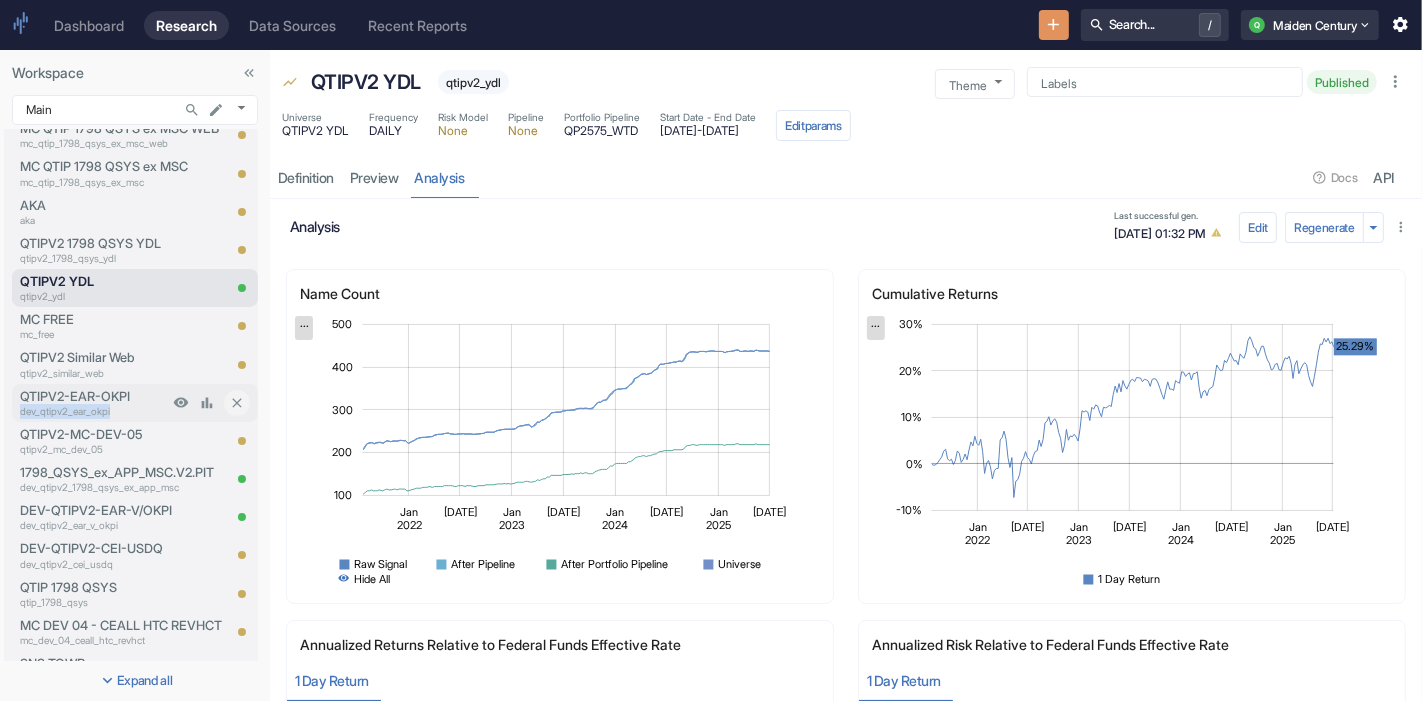 drag, startPoint x: 16, startPoint y: 413, endPoint x: 135, endPoint y: 406, distance: 119.2057 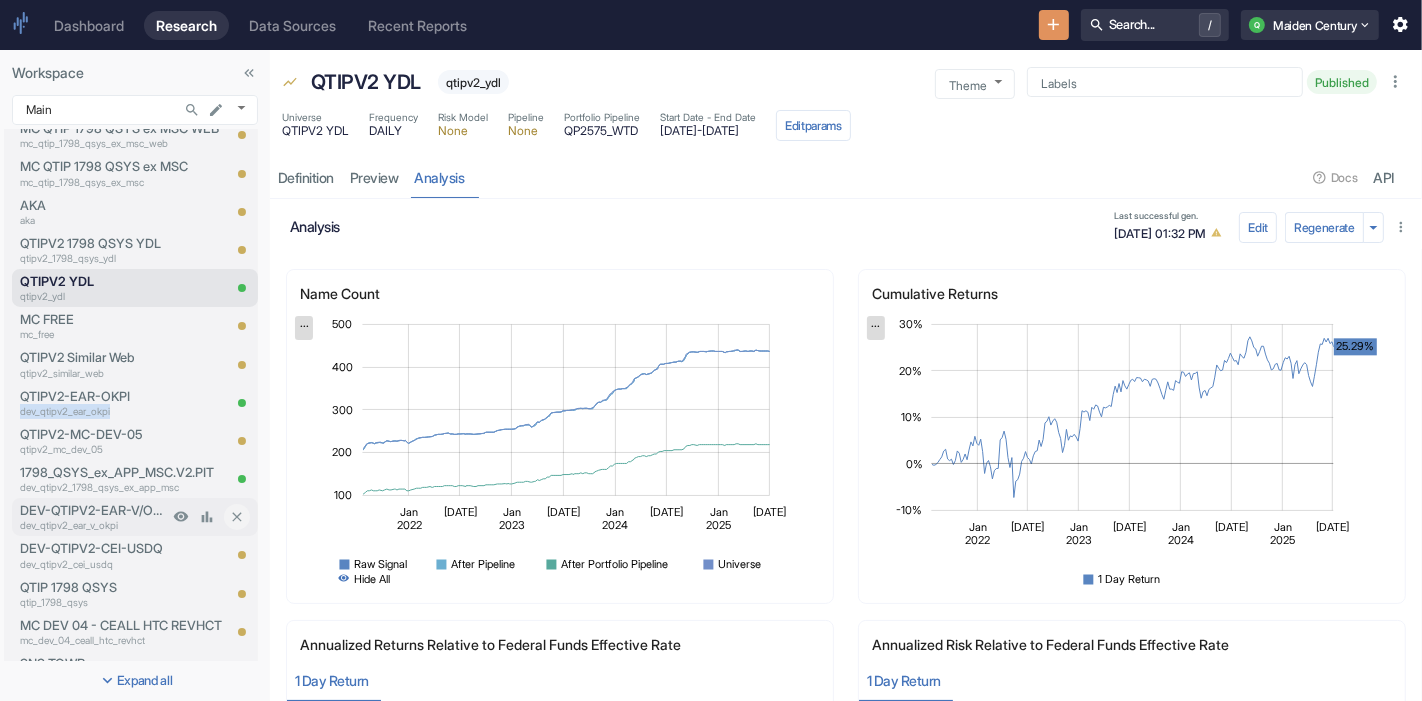 click on "dev_qtipv2_ear_v_okpi" at bounding box center [94, 525] 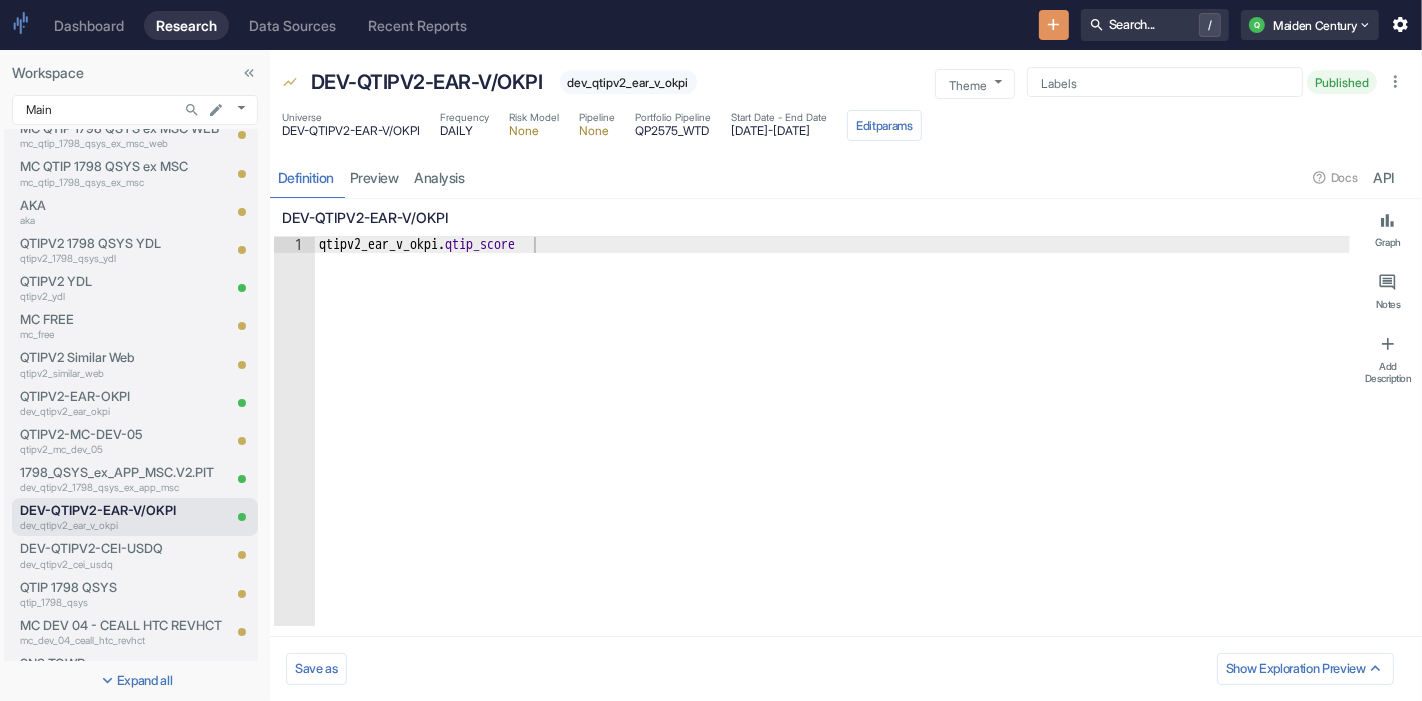 click on "dev_qtipv2_ear_v_okpi" at bounding box center (628, 82) 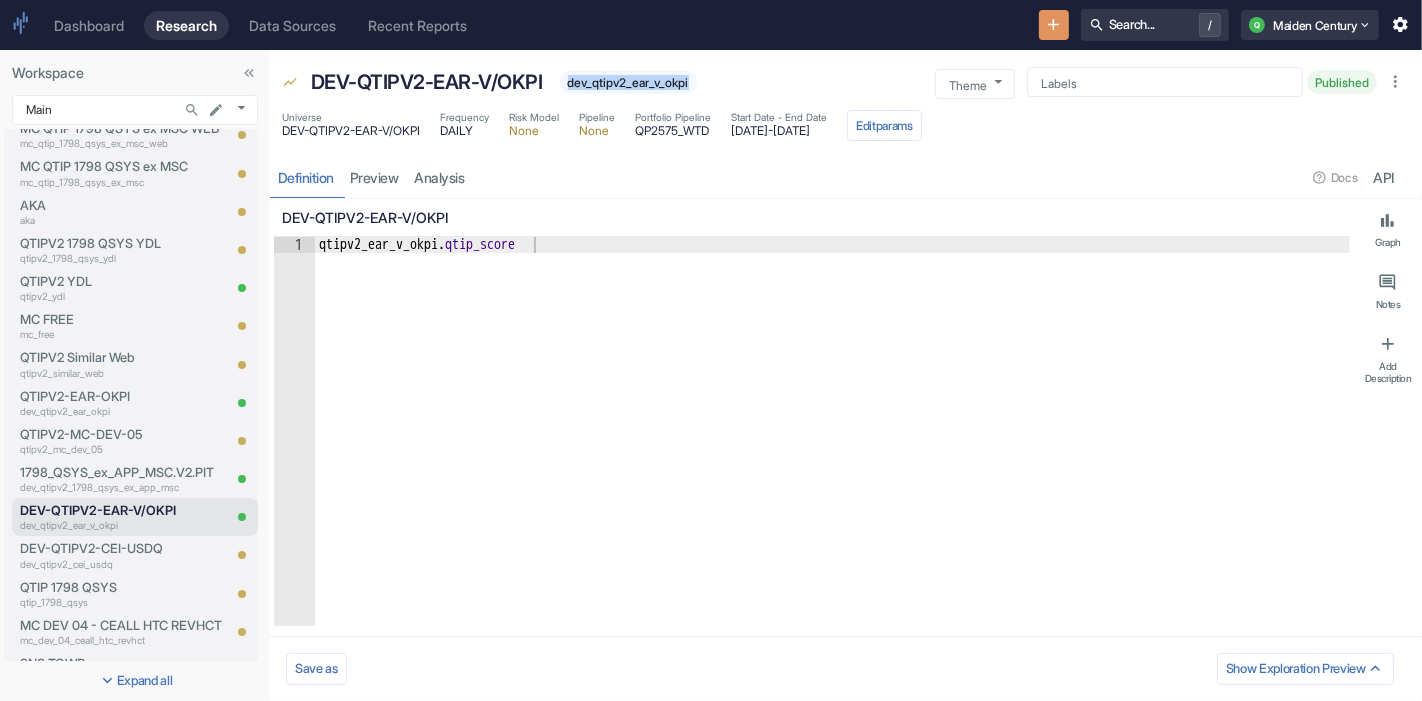click on "dev_qtipv2_ear_v_okpi" at bounding box center (628, 82) 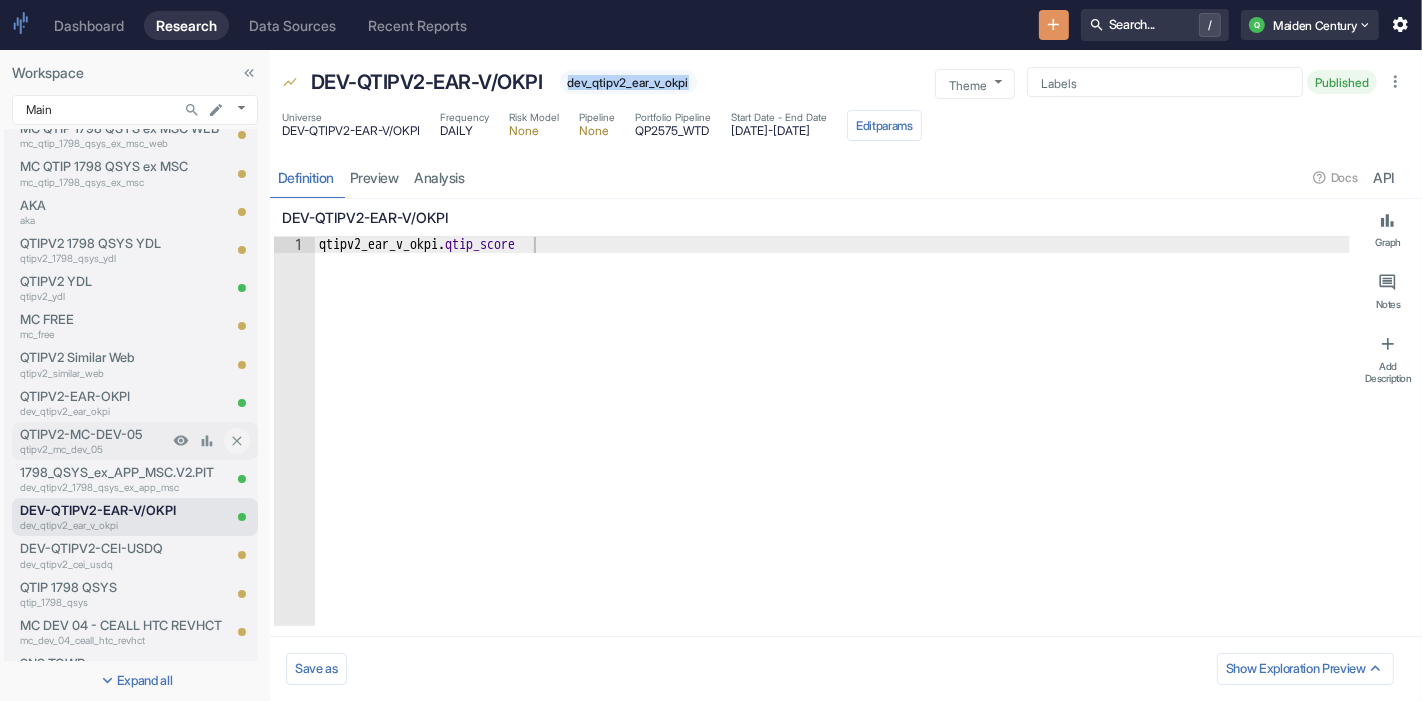 type on "x" 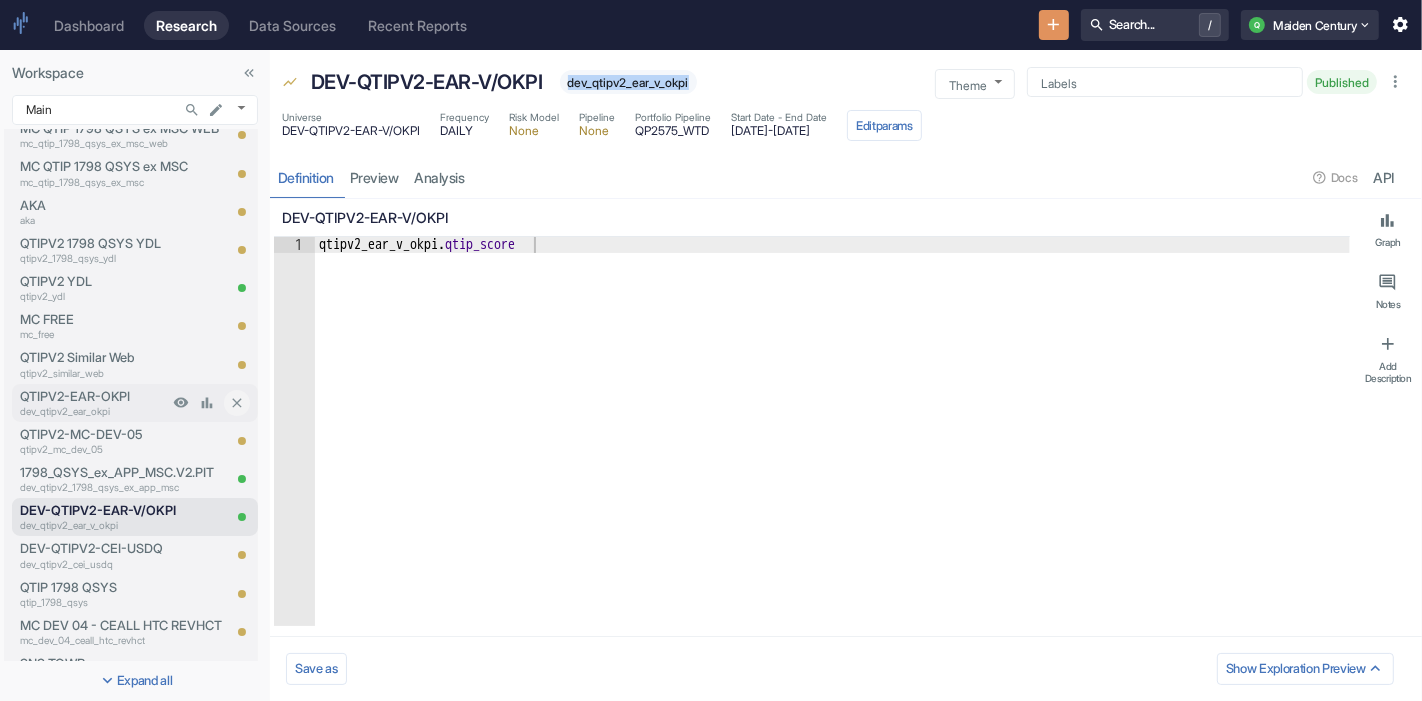 click on "QTIPV2-EAR-OKPI" at bounding box center [94, 396] 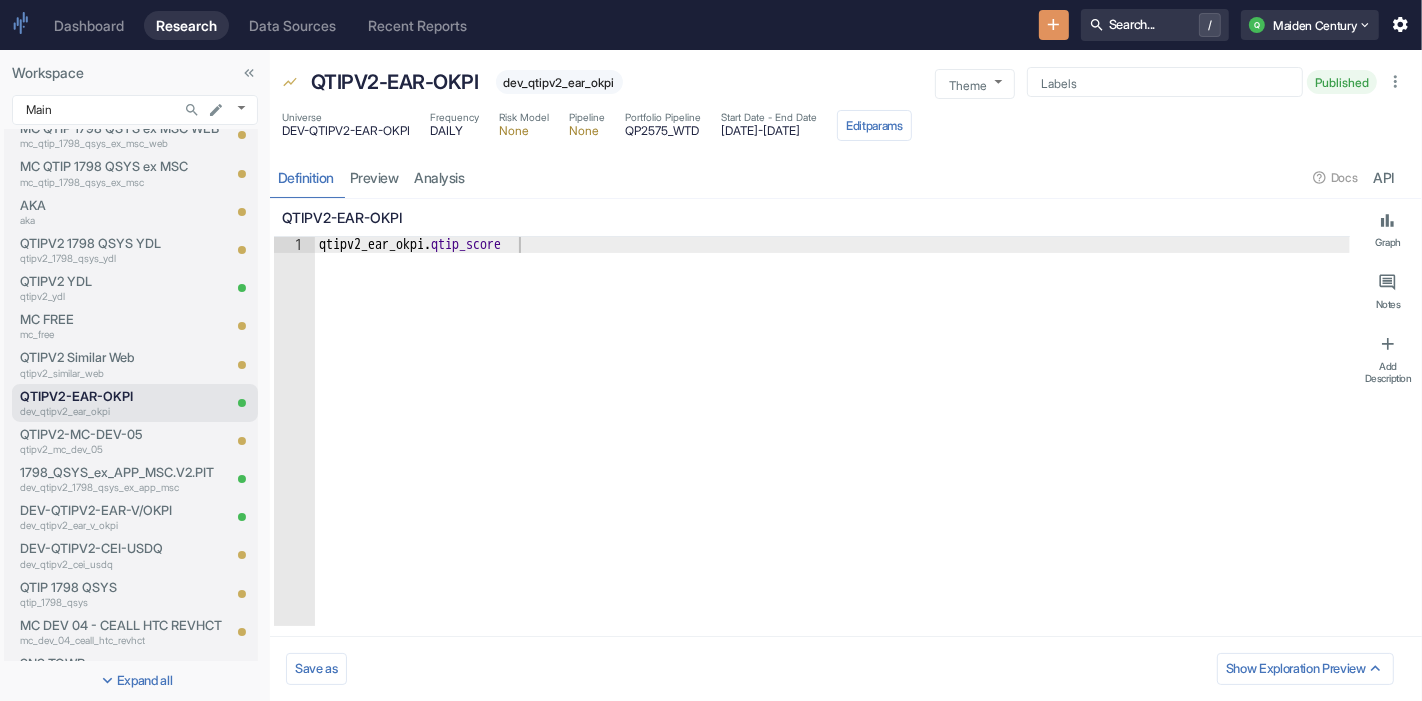 click on "dev_qtipv2_ear_okpi" at bounding box center (559, 82) 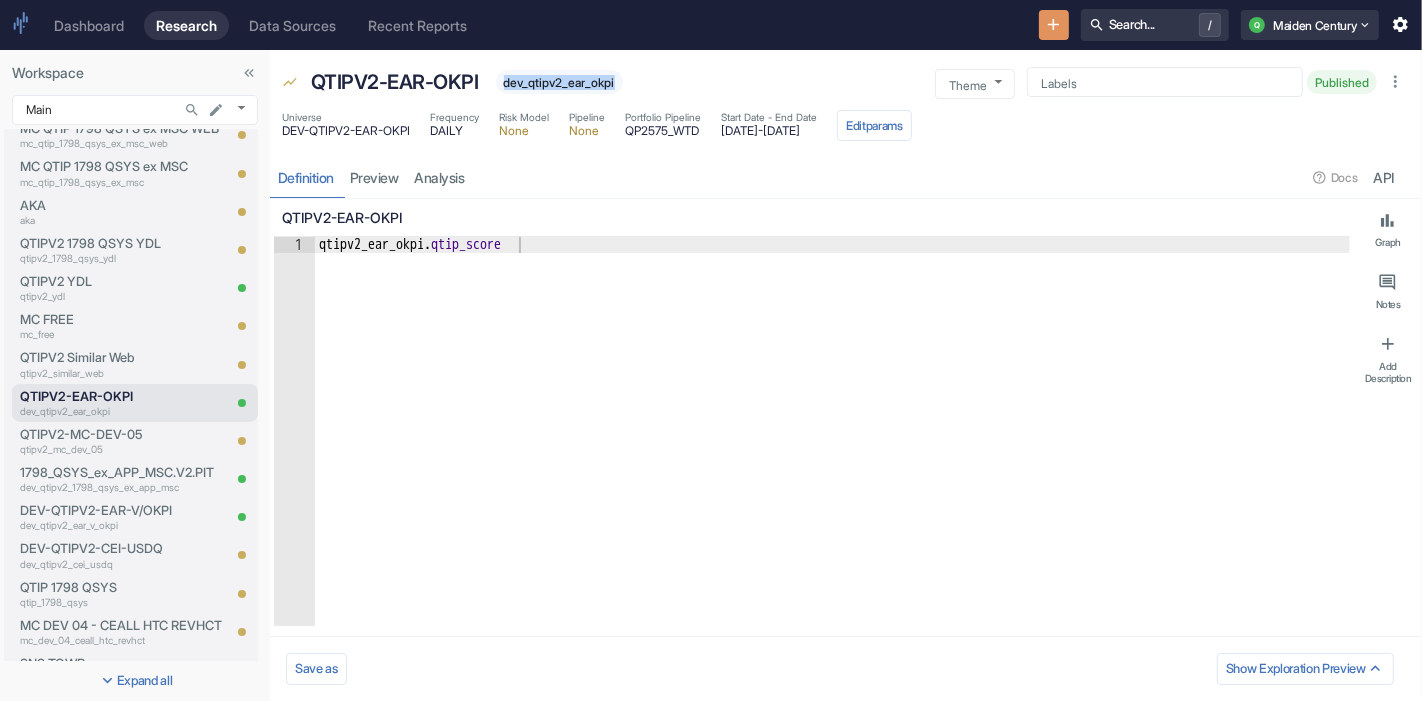 click on "dev_qtipv2_ear_okpi" at bounding box center (559, 82) 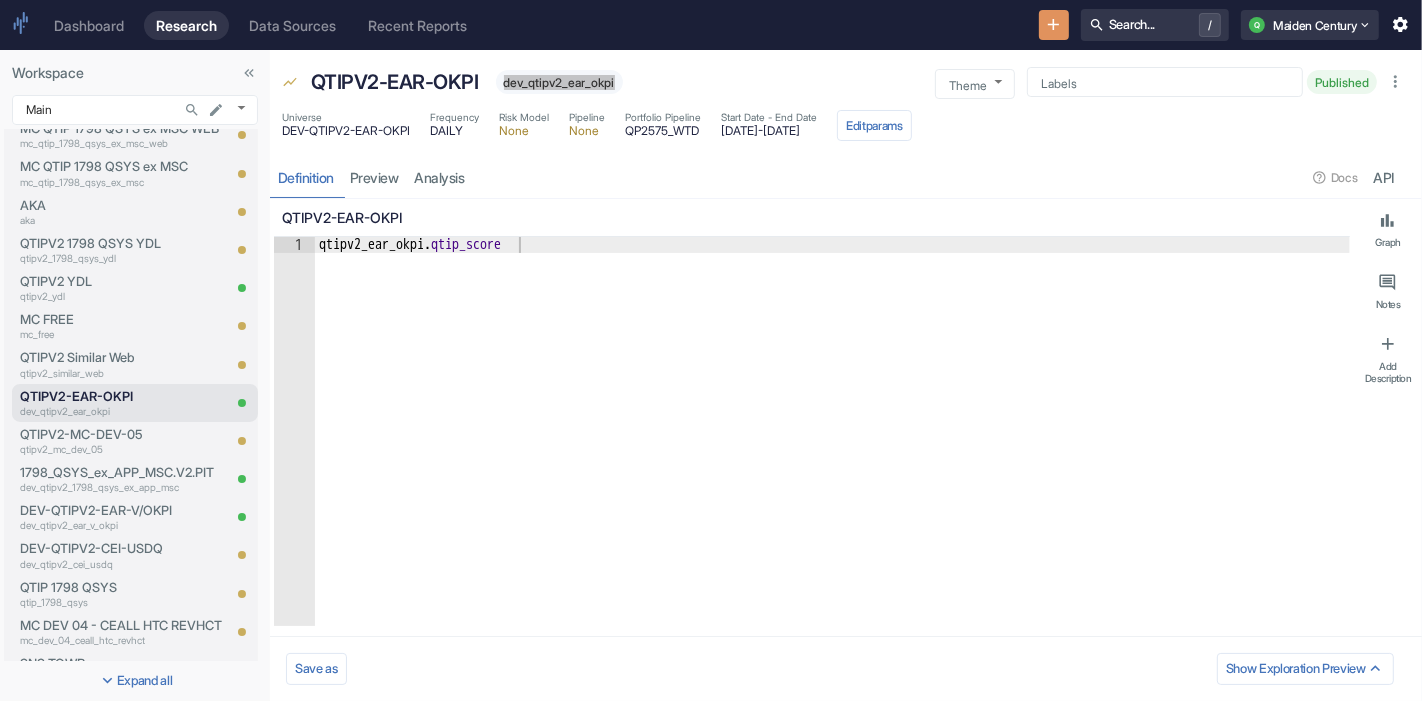 type on "x" 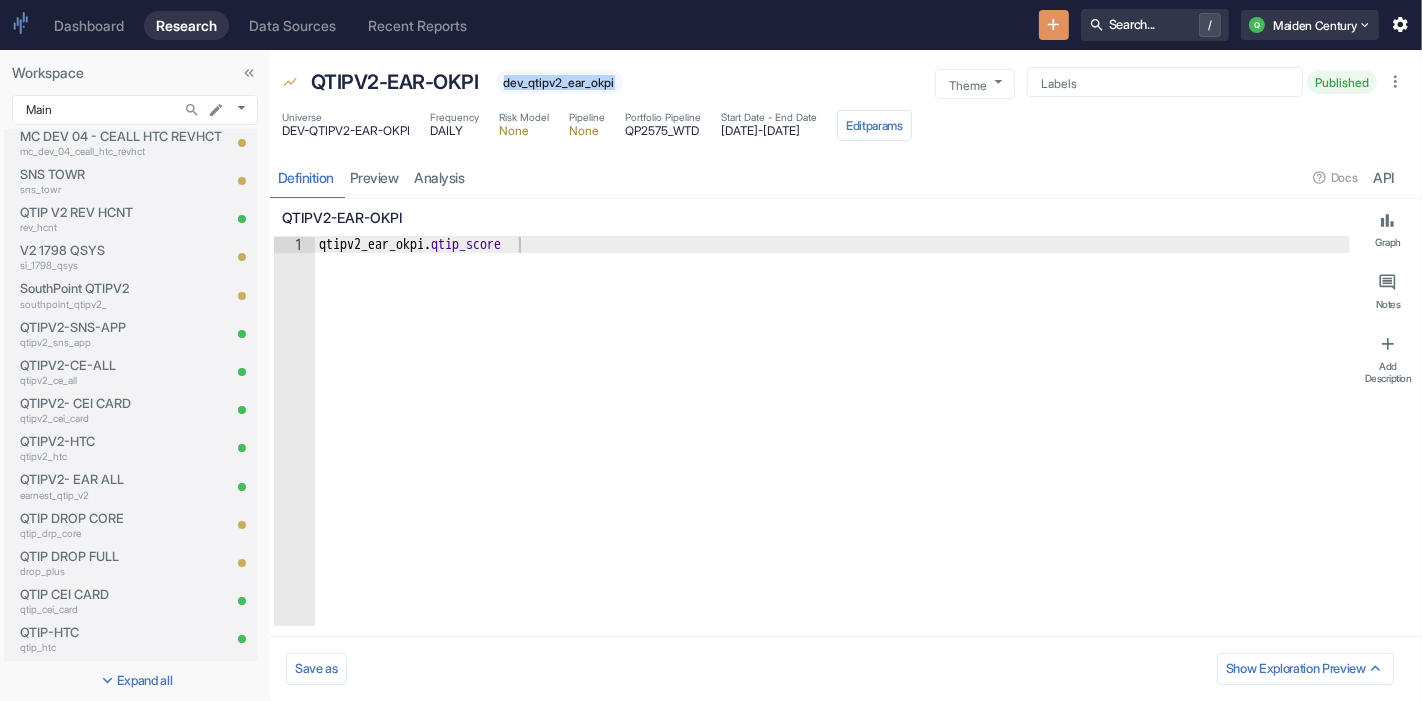 scroll, scrollTop: 1240, scrollLeft: 0, axis: vertical 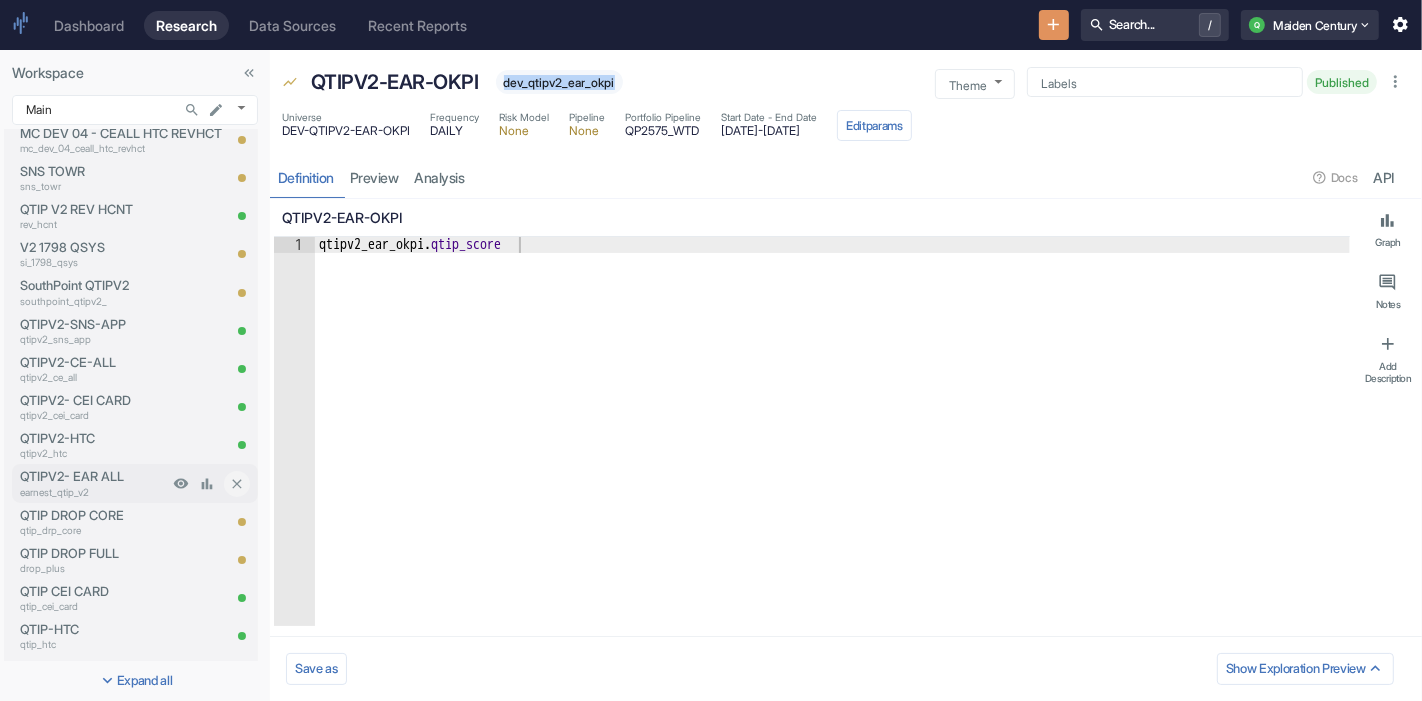 click on "QTIPV2- EAR ALL" at bounding box center [94, 476] 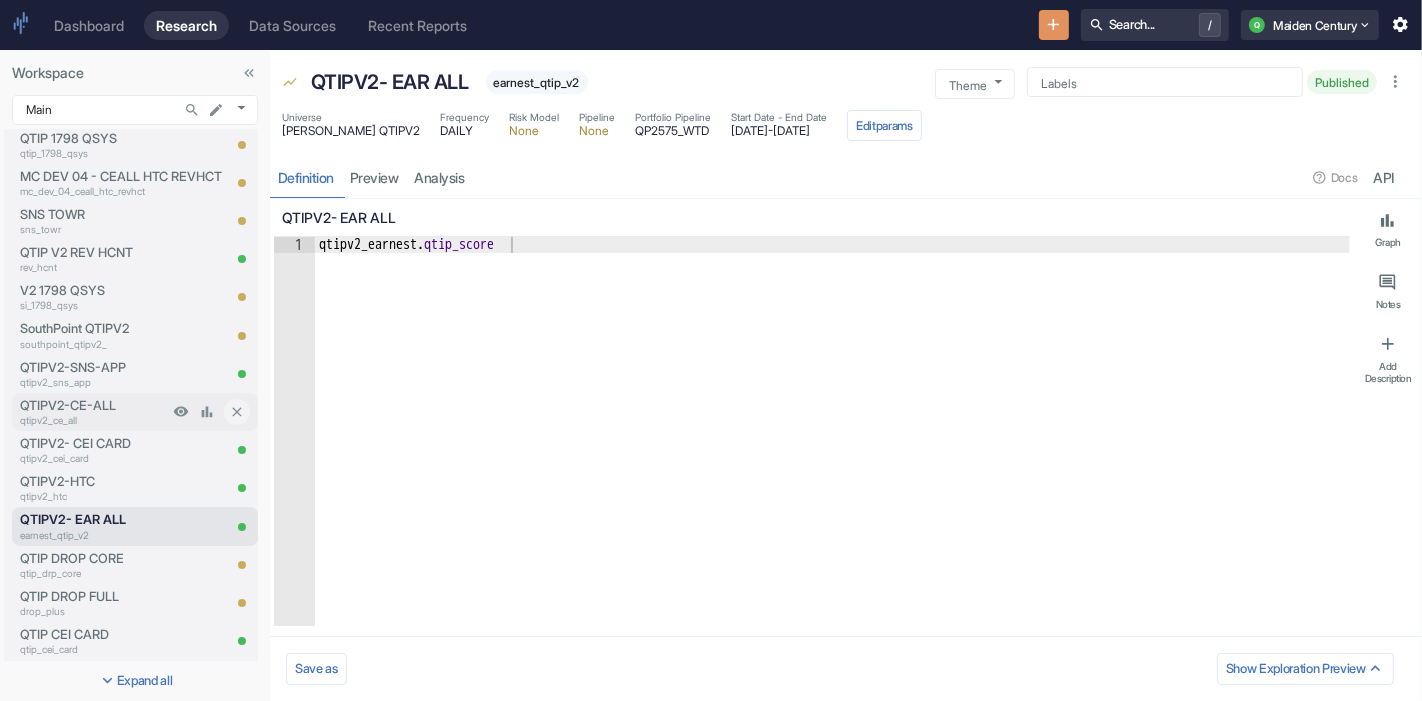 scroll, scrollTop: 1197, scrollLeft: 0, axis: vertical 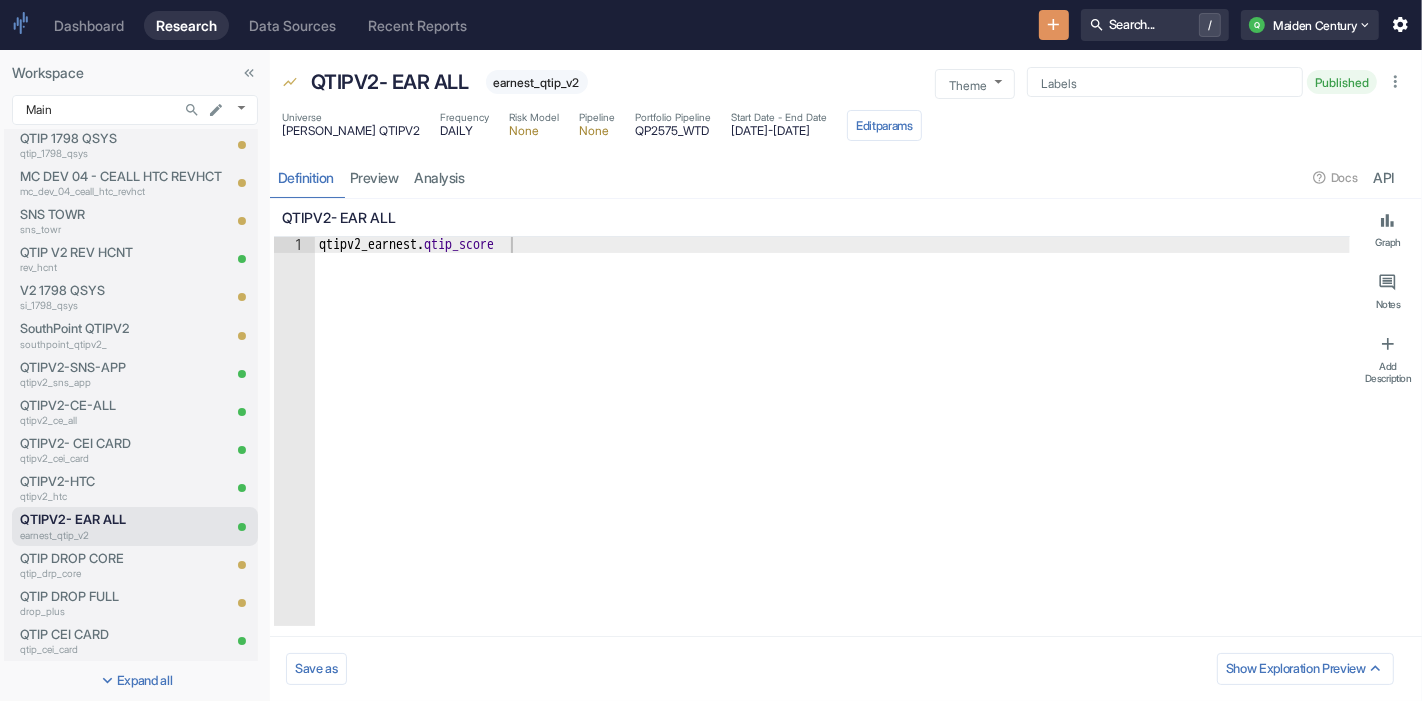 click on "earnest_qtip_v2" at bounding box center [537, 82] 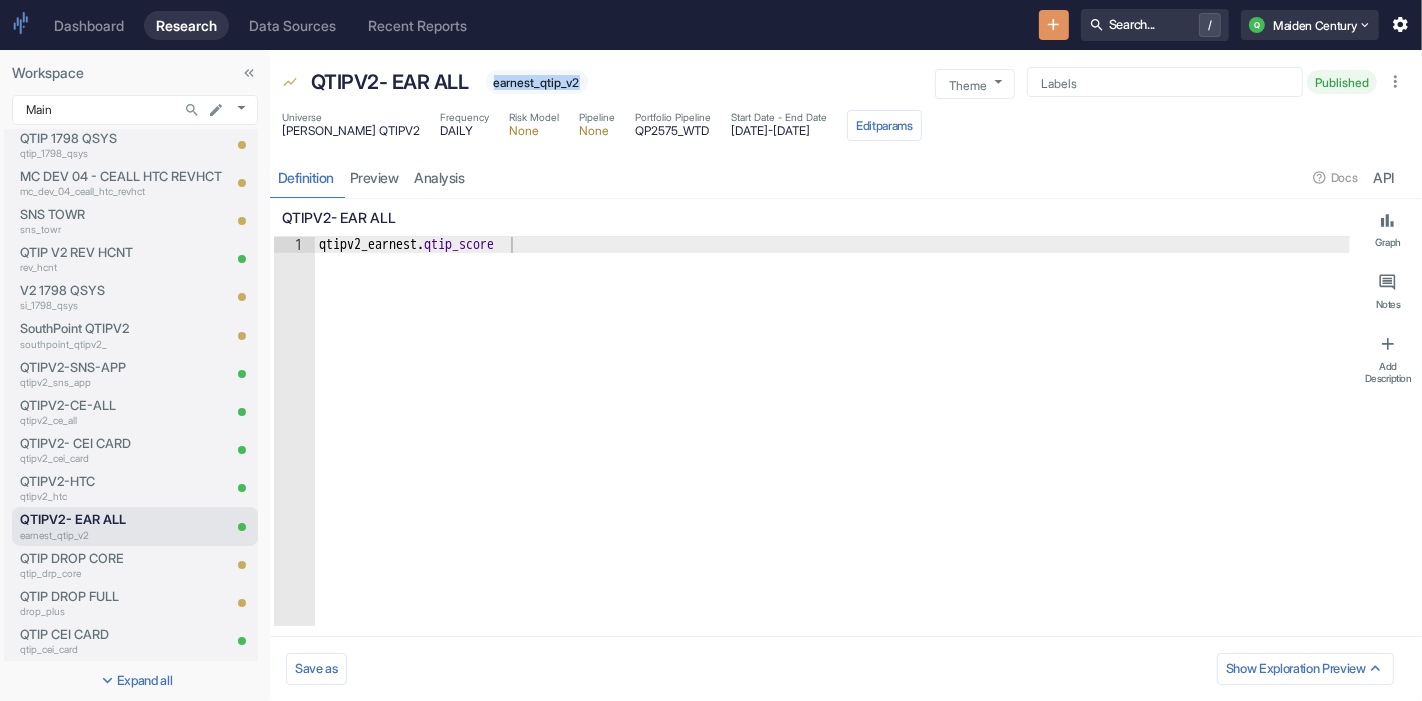 click on "earnest_qtip_v2" at bounding box center (537, 82) 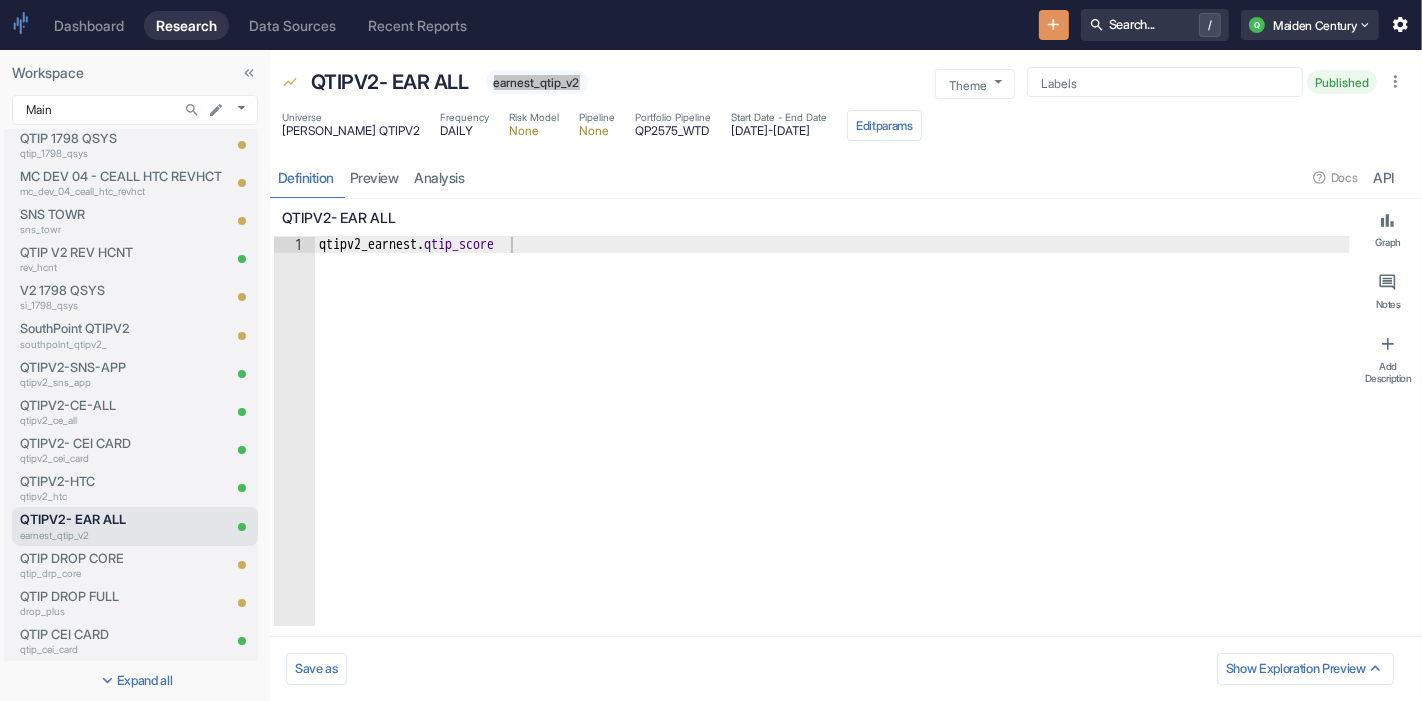type on "x" 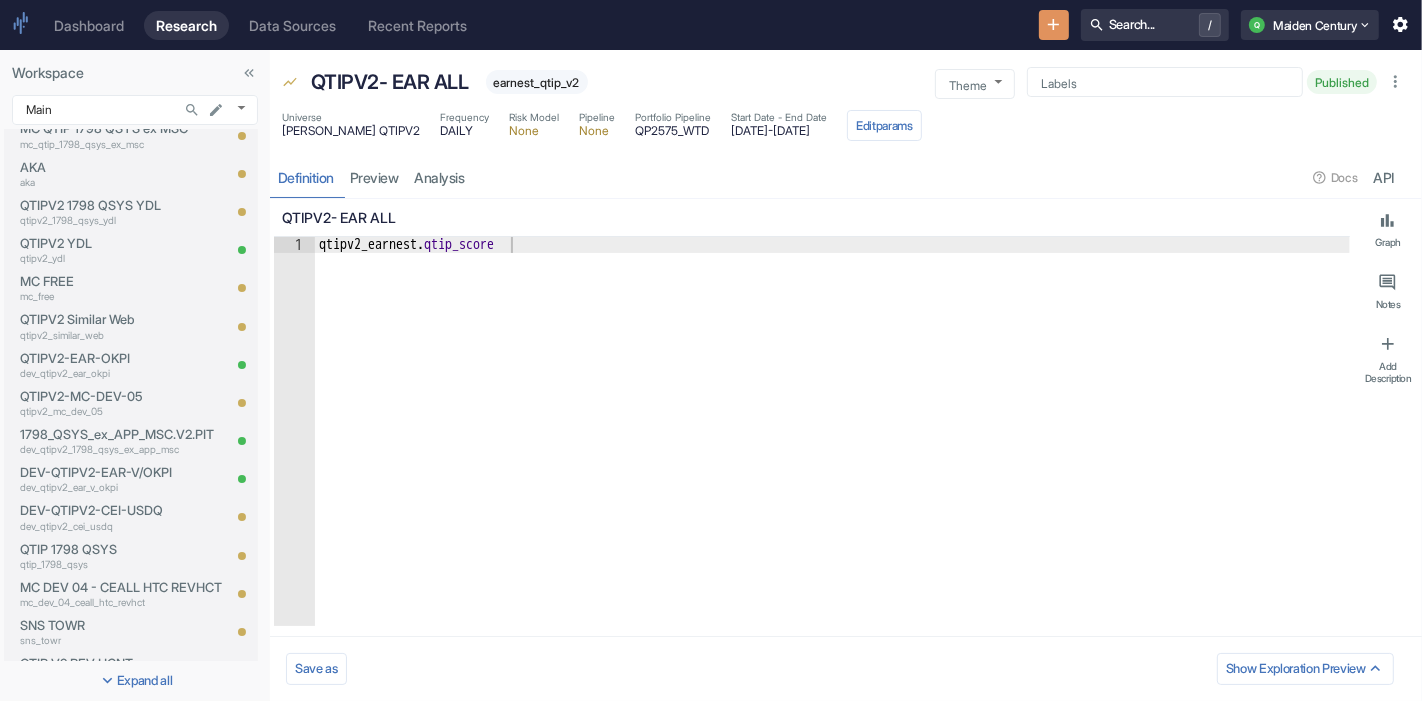 scroll, scrollTop: 788, scrollLeft: 0, axis: vertical 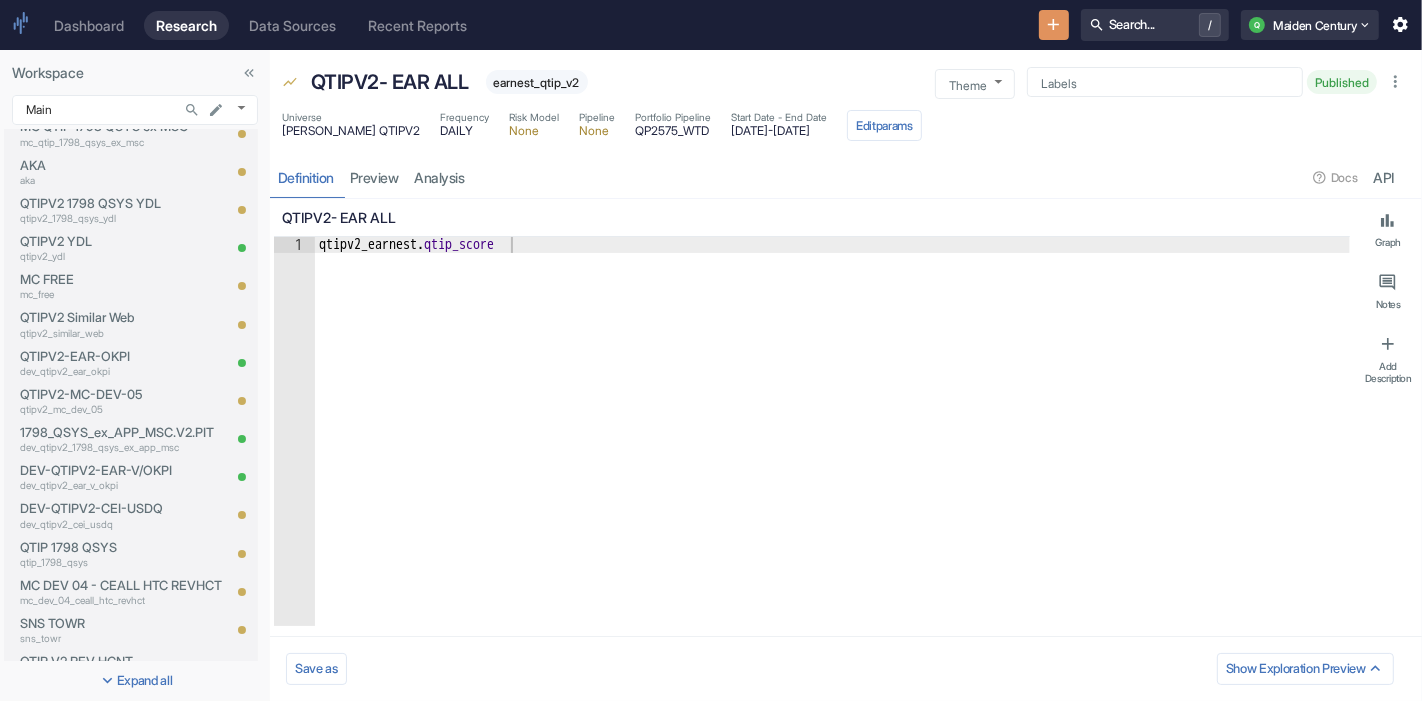 click on "QTIPV2-EAR-OKPI" at bounding box center [127, 356] 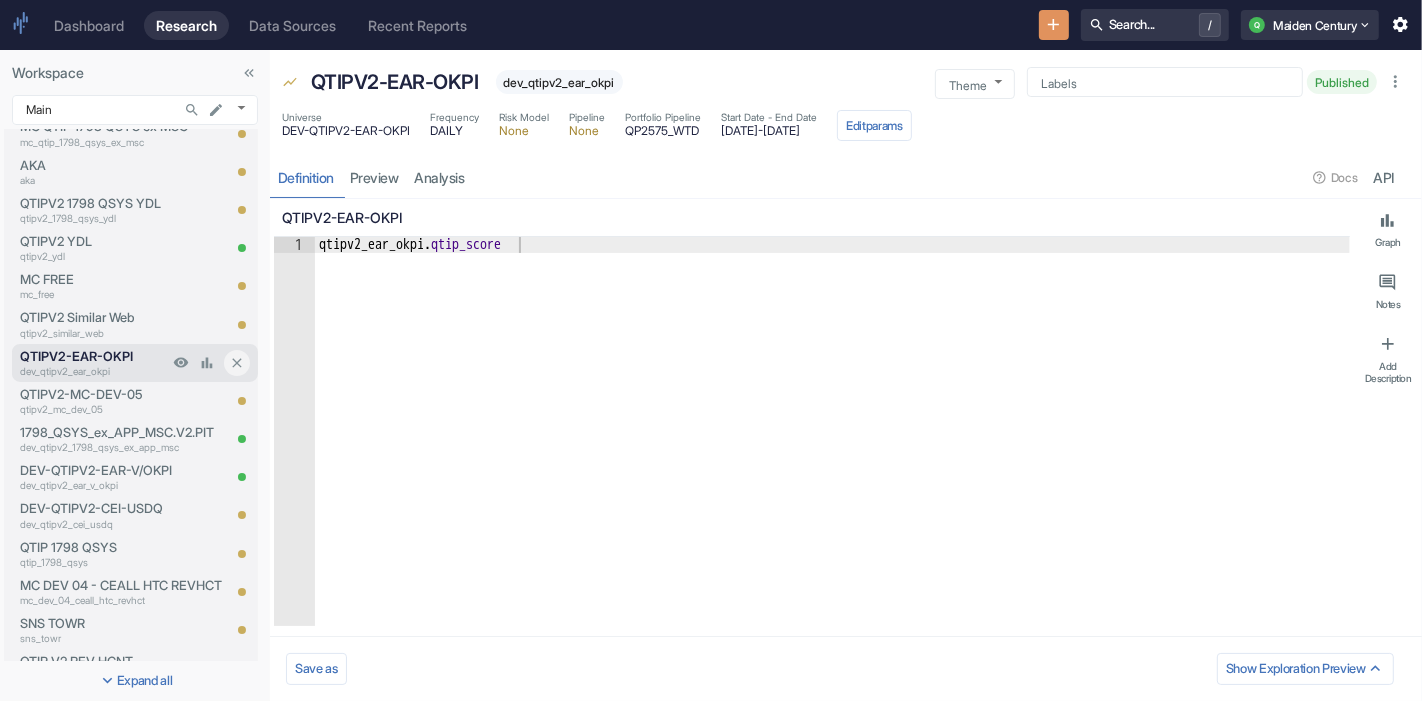 type on "x" 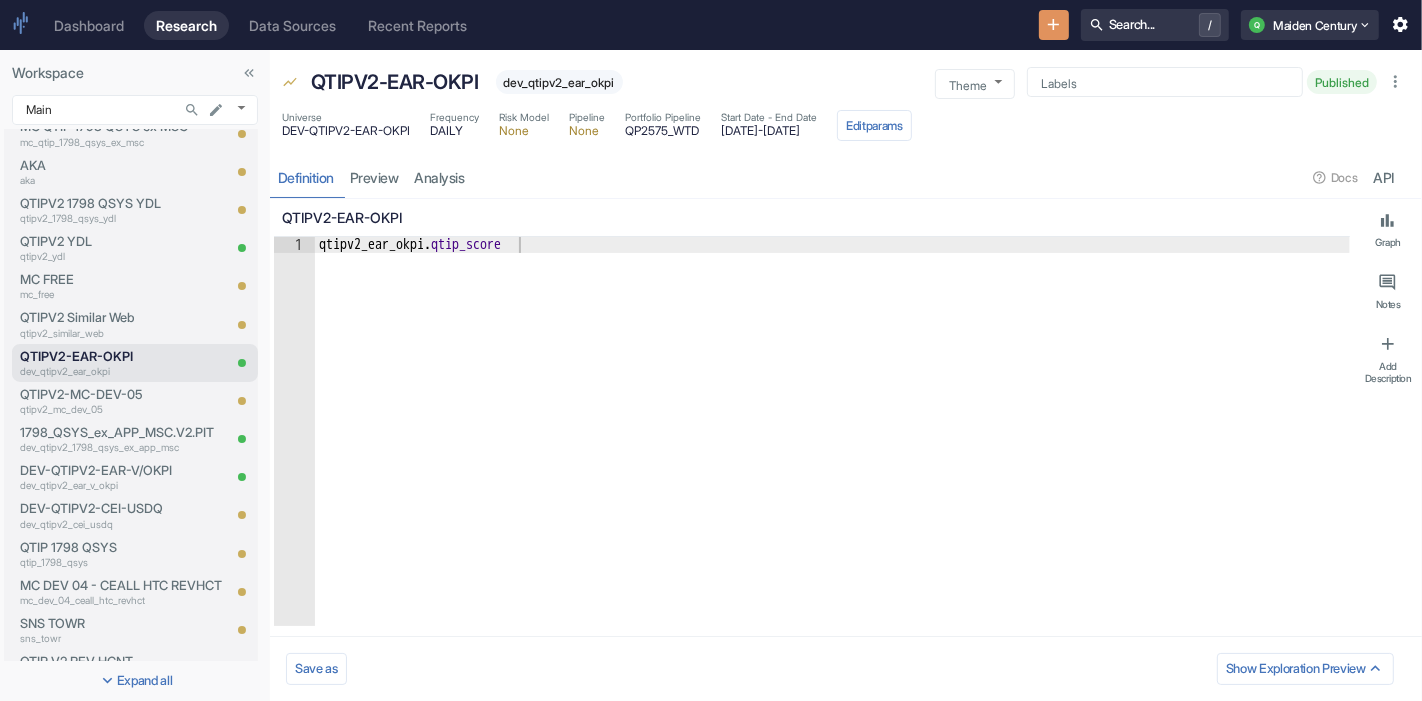 click at bounding box center (890, 177) 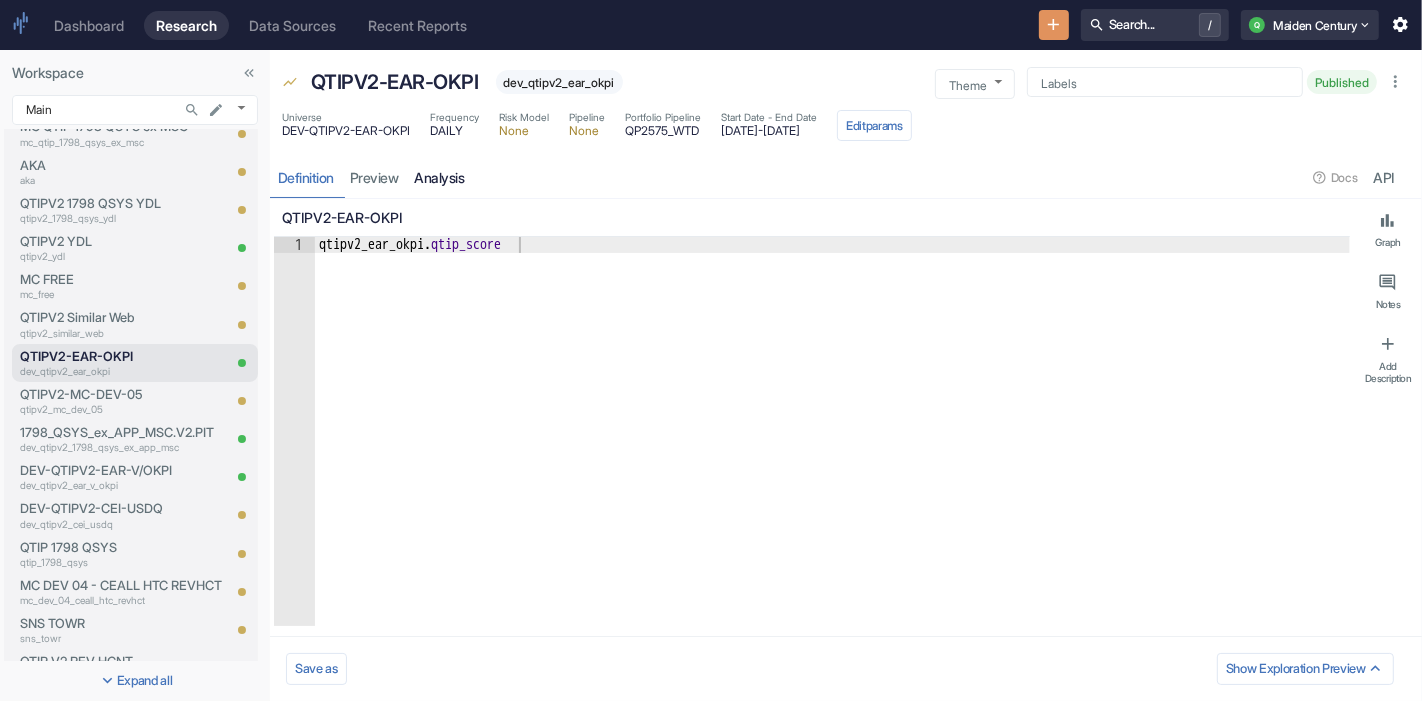click on "analysis" at bounding box center [440, 177] 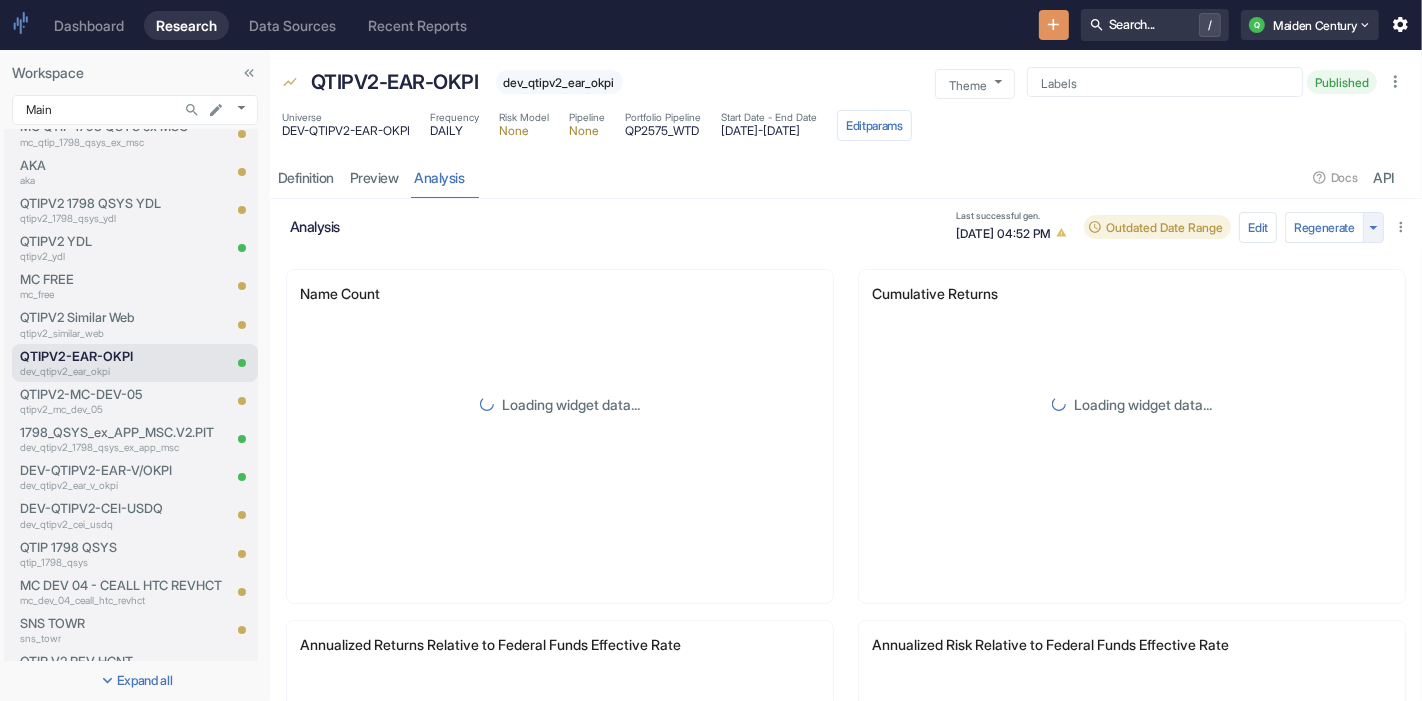click 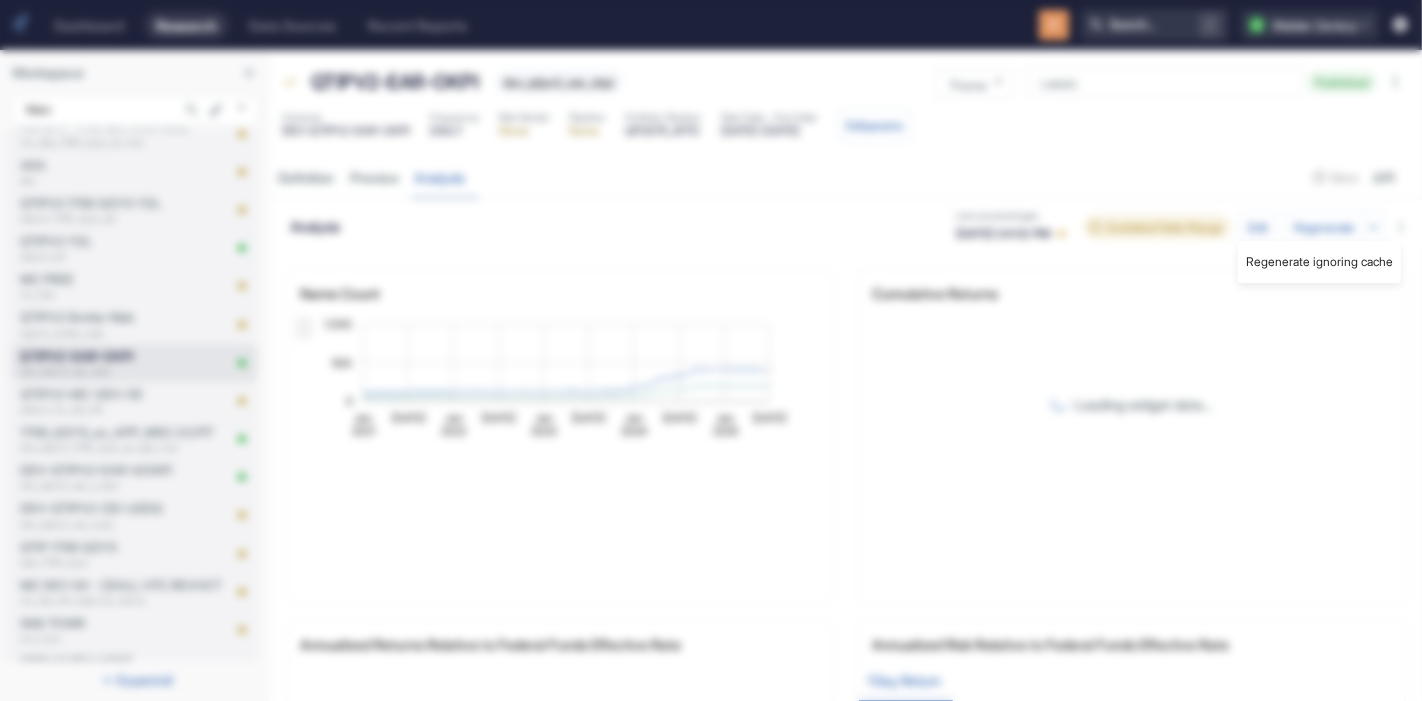 click on "Regenerate ignoring cache" at bounding box center (1319, 262) 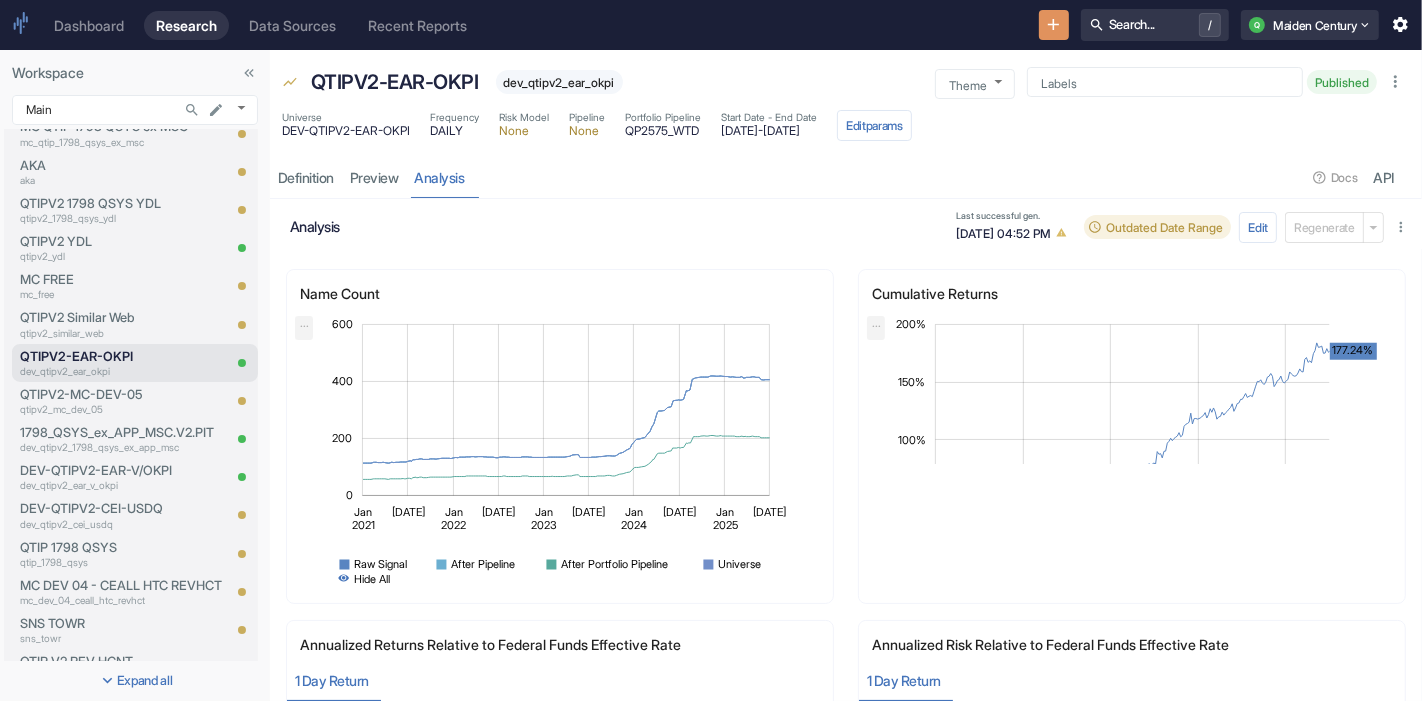 type 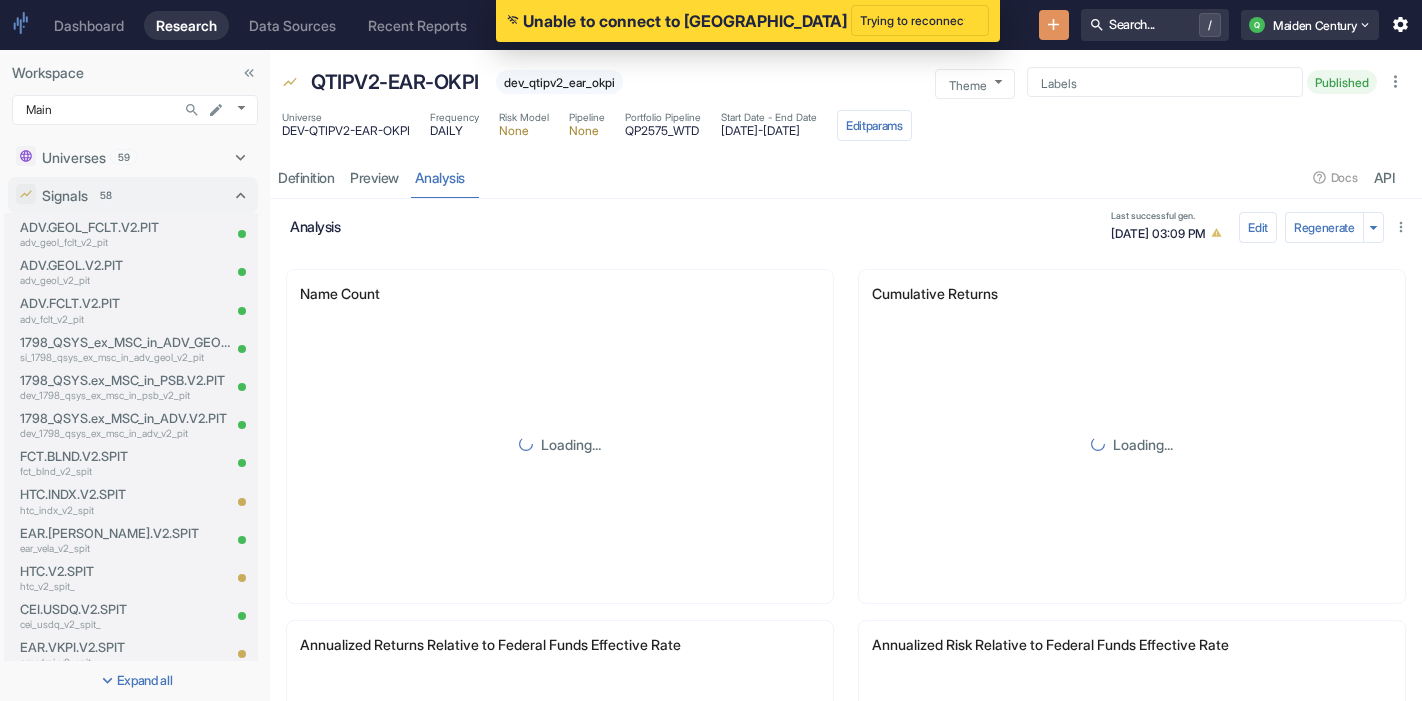 scroll, scrollTop: 0, scrollLeft: 0, axis: both 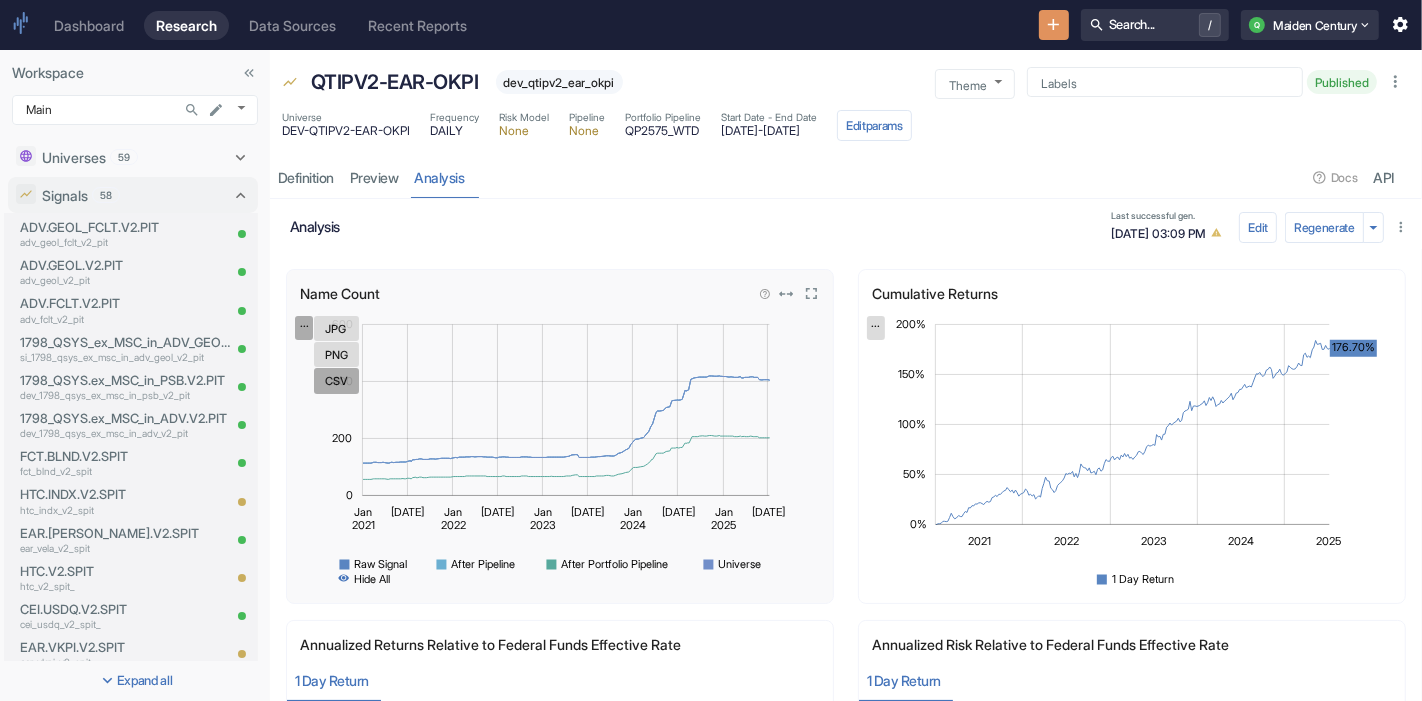 click on "CSV" at bounding box center [336, 380] 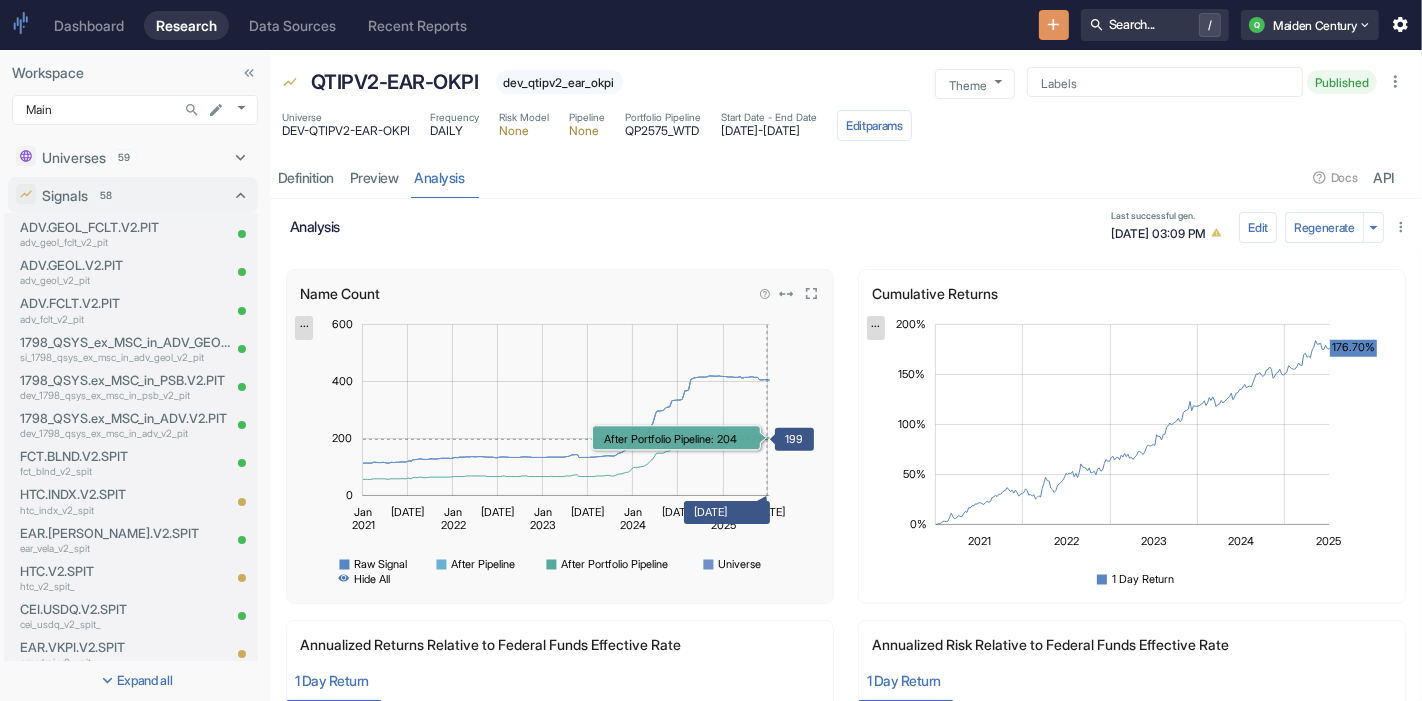 click 